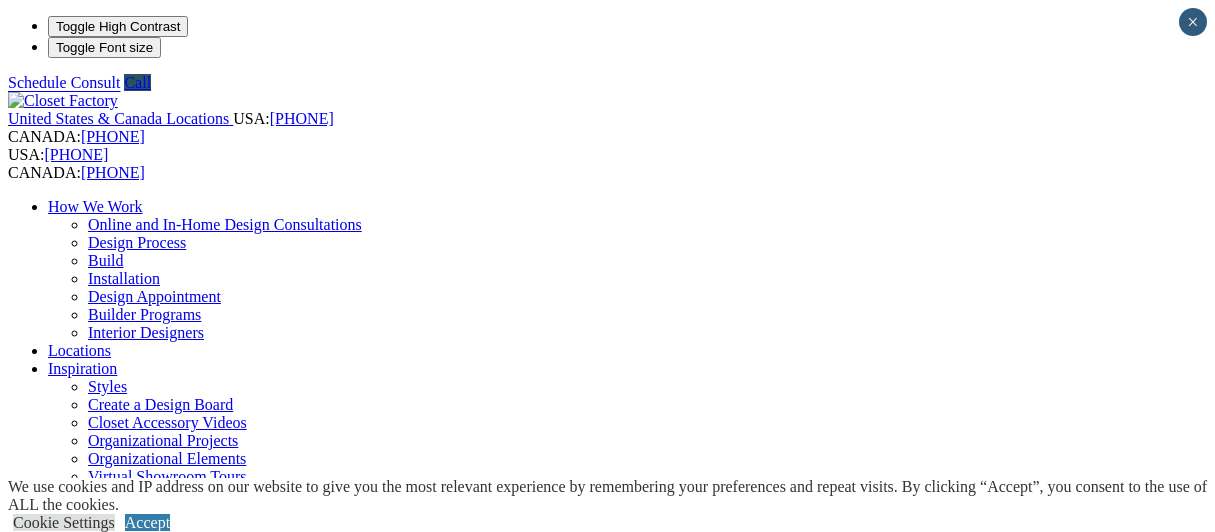 scroll, scrollTop: 0, scrollLeft: 0, axis: both 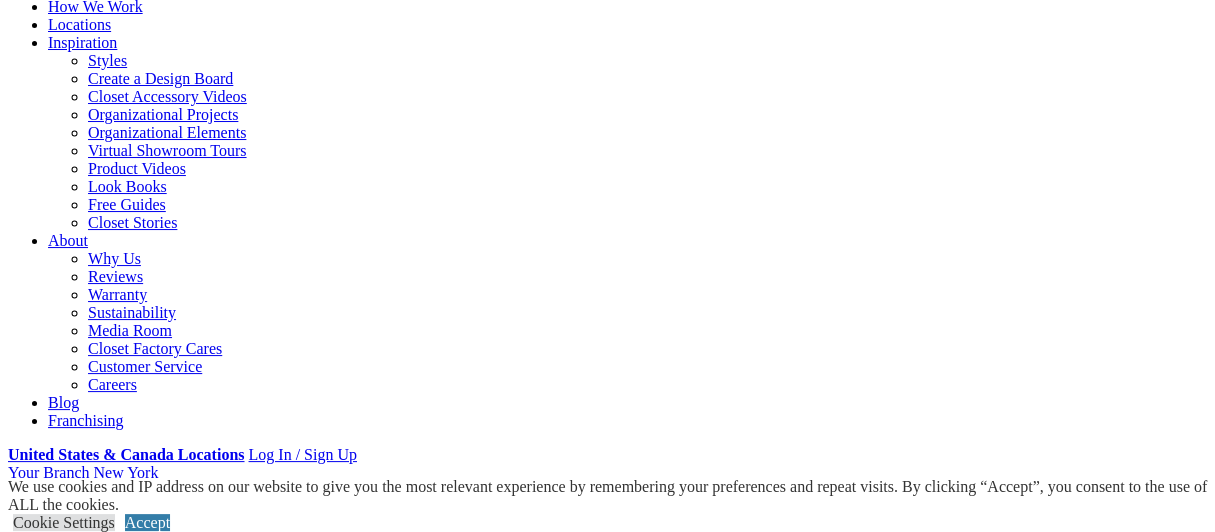 click on "First Name" at bounding box center (95, 963) 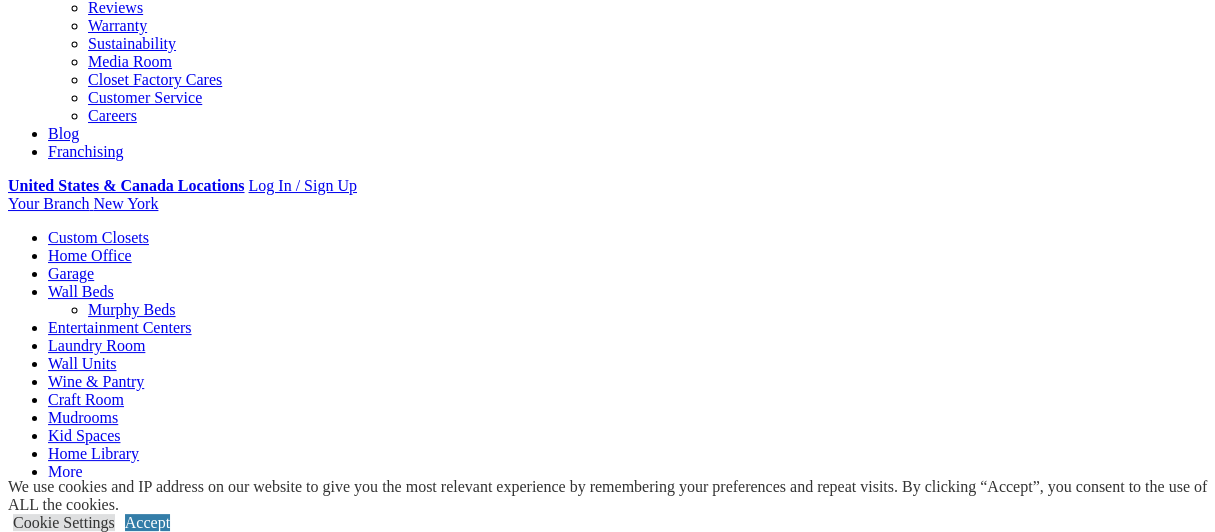 scroll, scrollTop: 499, scrollLeft: 0, axis: vertical 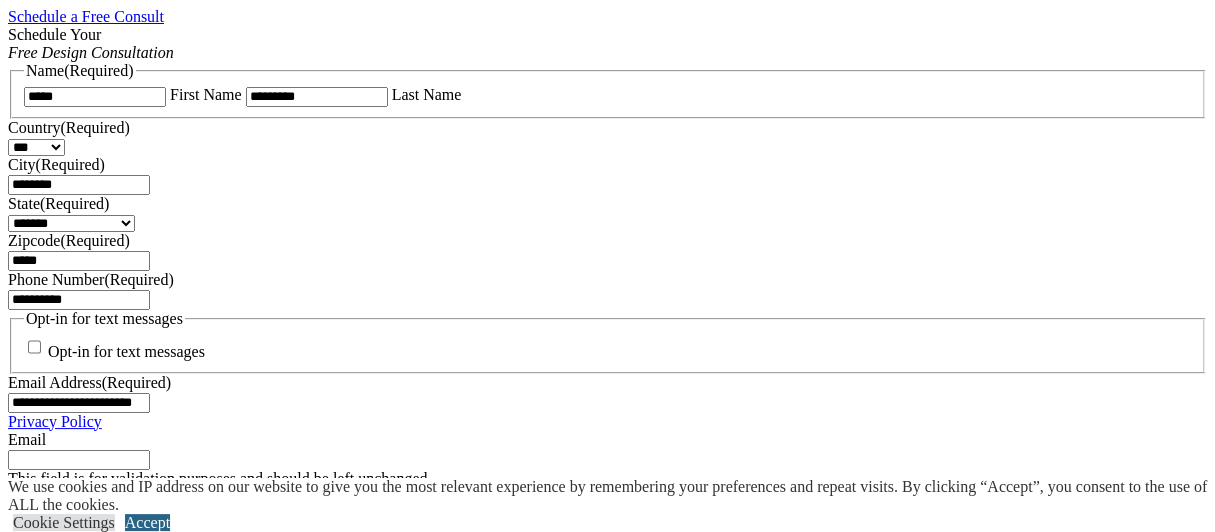 click on "Accept" at bounding box center [147, 522] 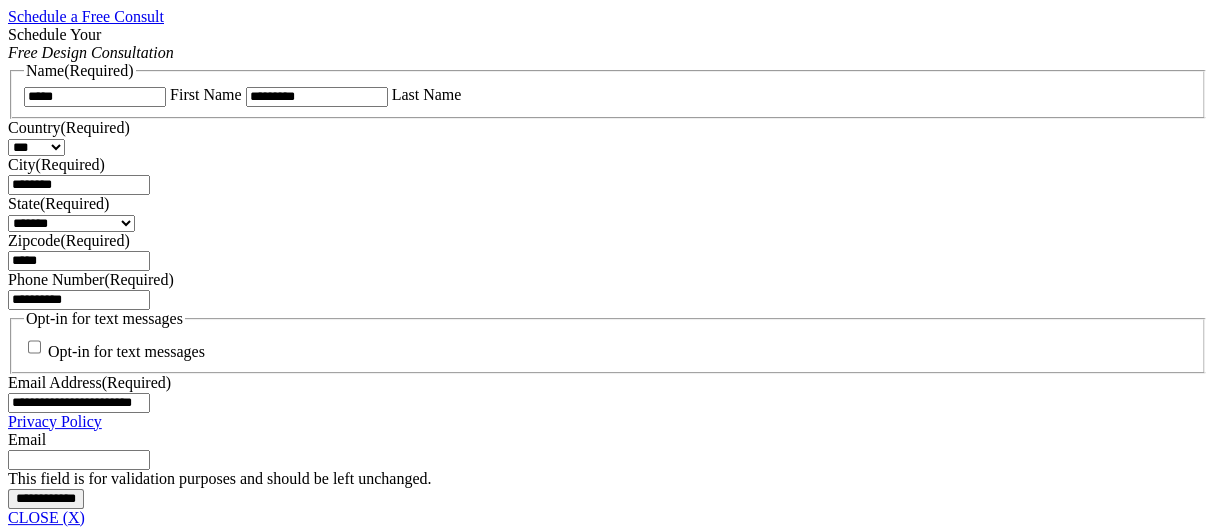 click on "**********" at bounding box center [46, 499] 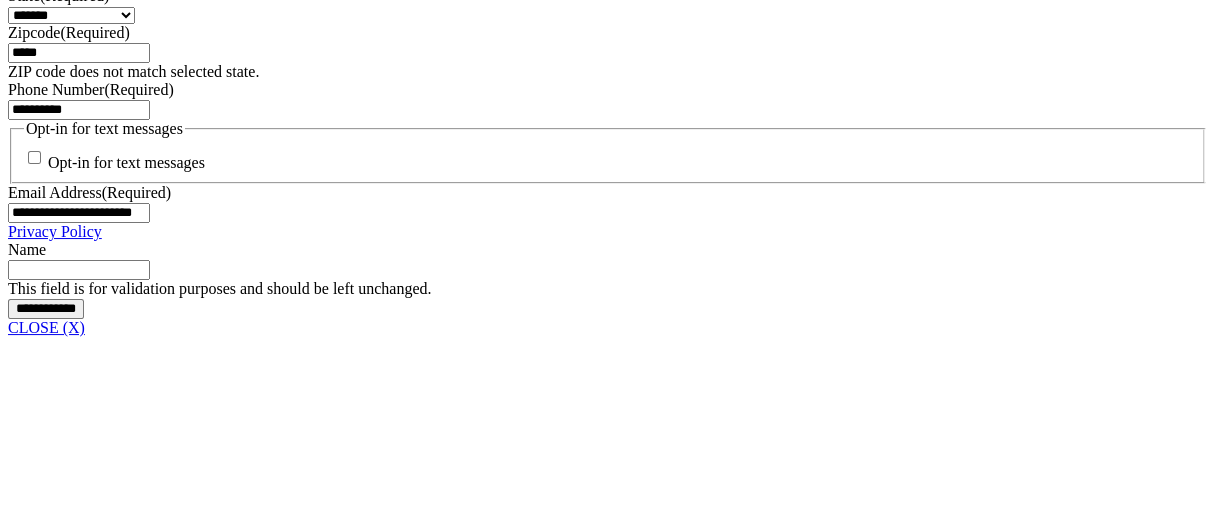 scroll, scrollTop: 1366, scrollLeft: 0, axis: vertical 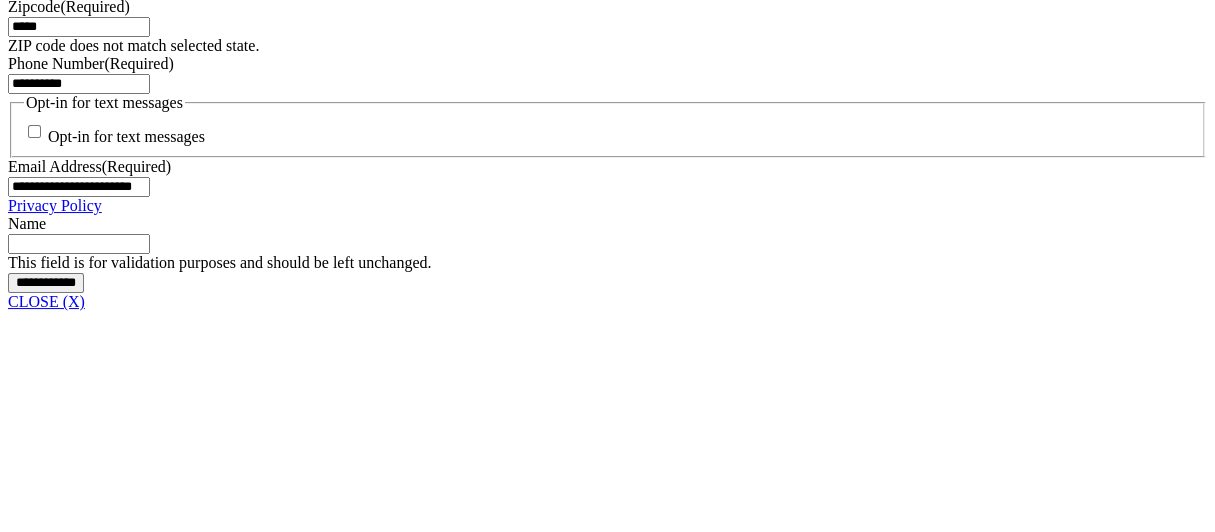 click on "**********" at bounding box center [71, -11] 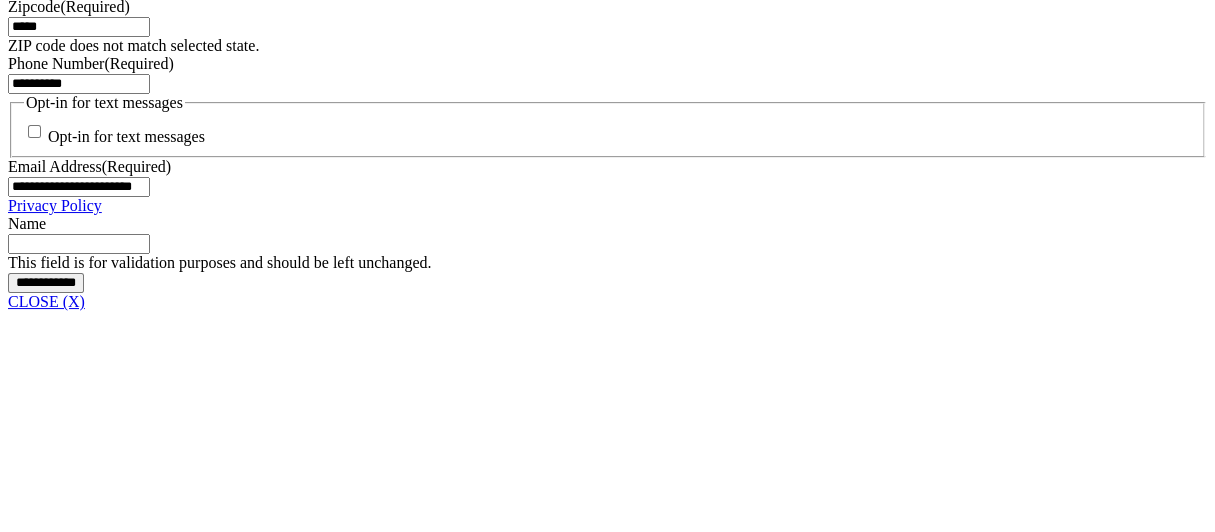 select on "**" 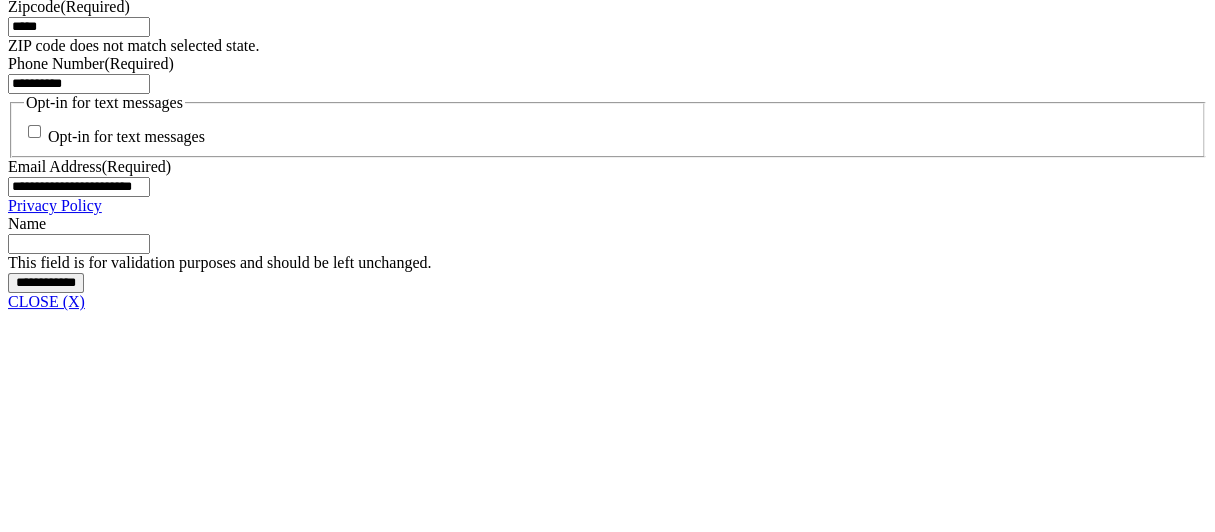 click on "**********" at bounding box center [71, -11] 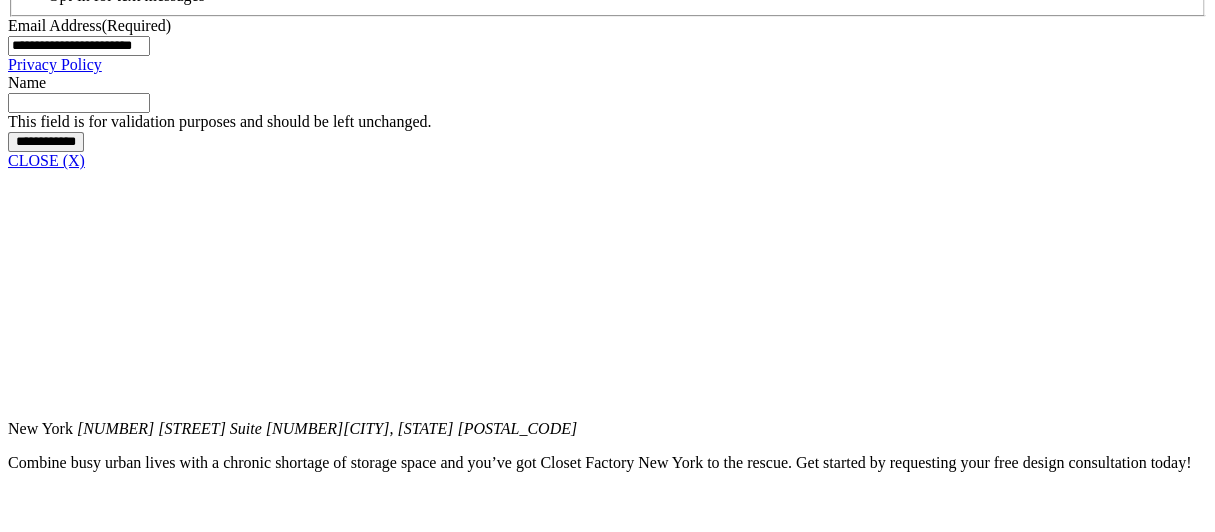 scroll, scrollTop: 1566, scrollLeft: 0, axis: vertical 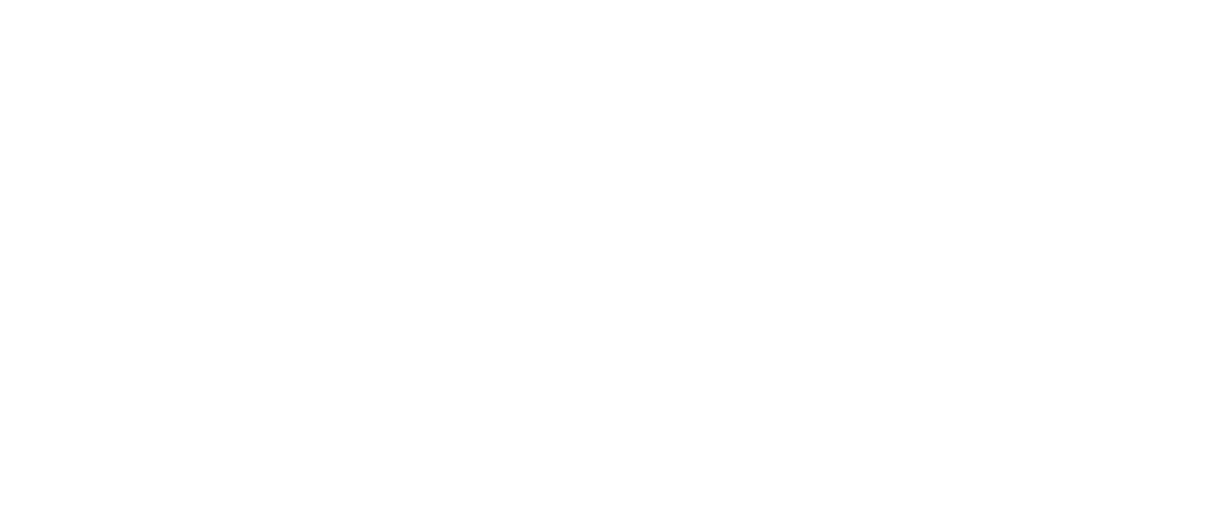 click on "There was a problem with your submission. Please review the fields below." at bounding box center (607, -1664) 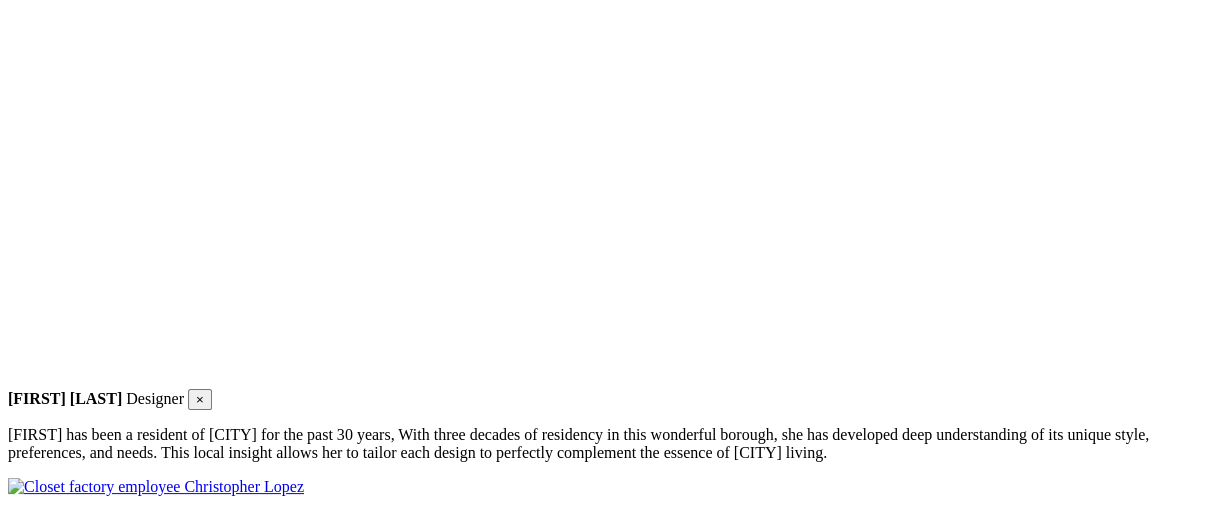 click at bounding box center [164, -2243] 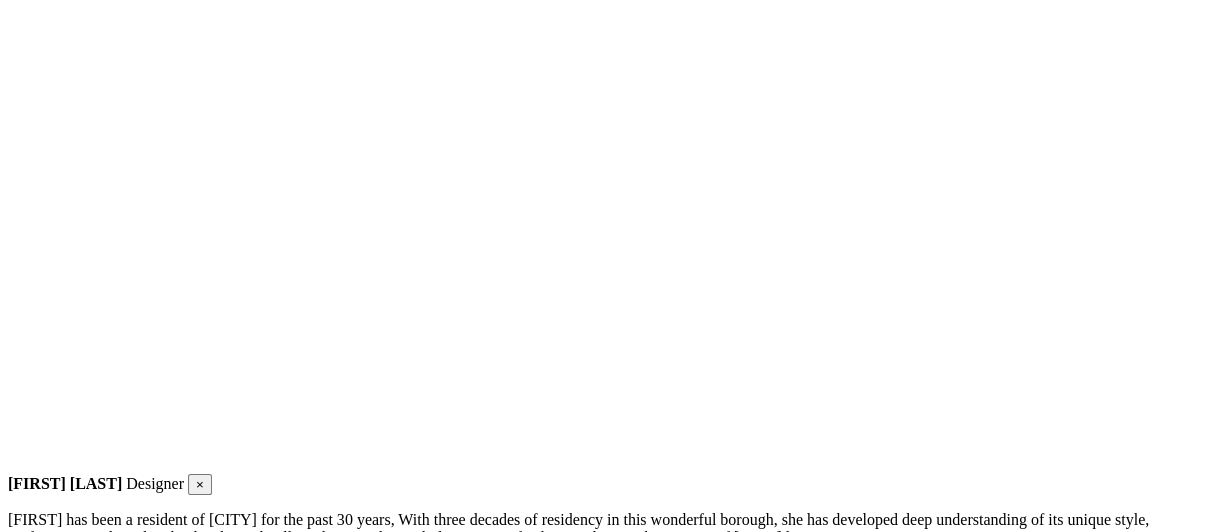 click at bounding box center [8, 8541] 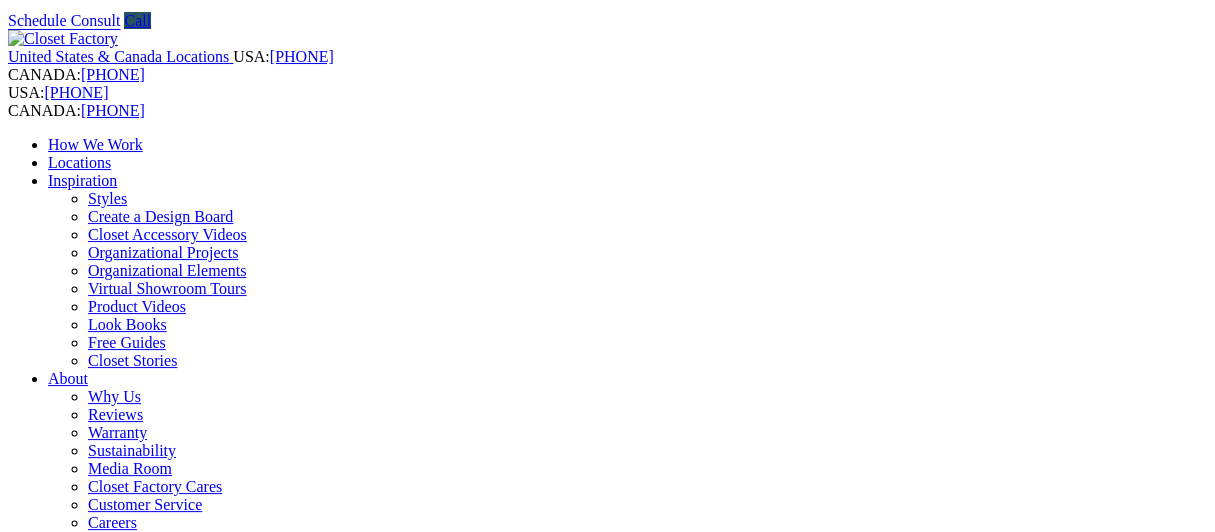 click at bounding box center (8, 12304) 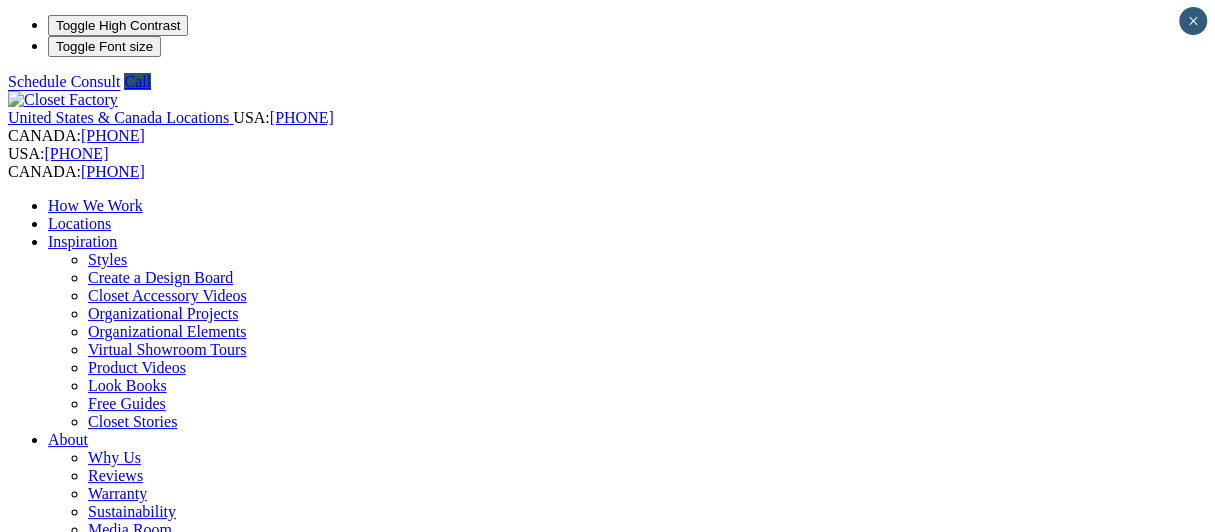 scroll, scrollTop: 0, scrollLeft: 0, axis: both 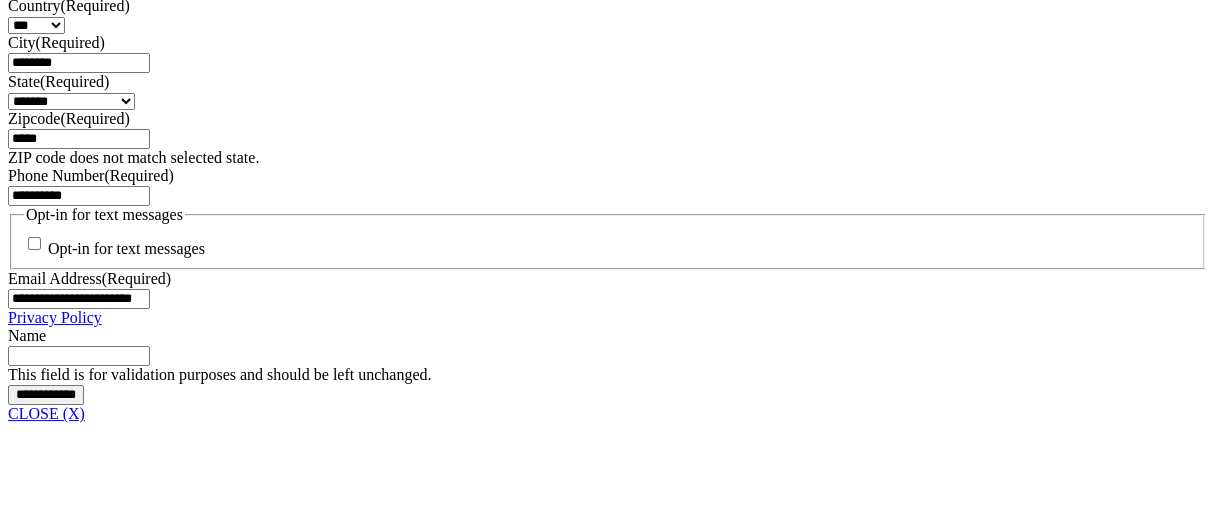 click at bounding box center [607, 11112] 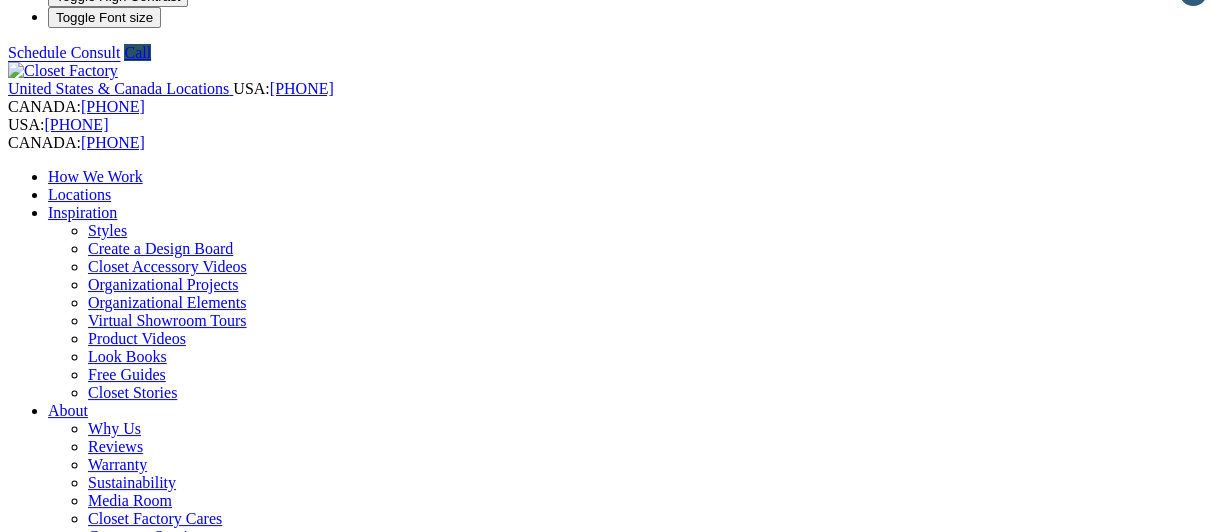 scroll, scrollTop: 0, scrollLeft: 0, axis: both 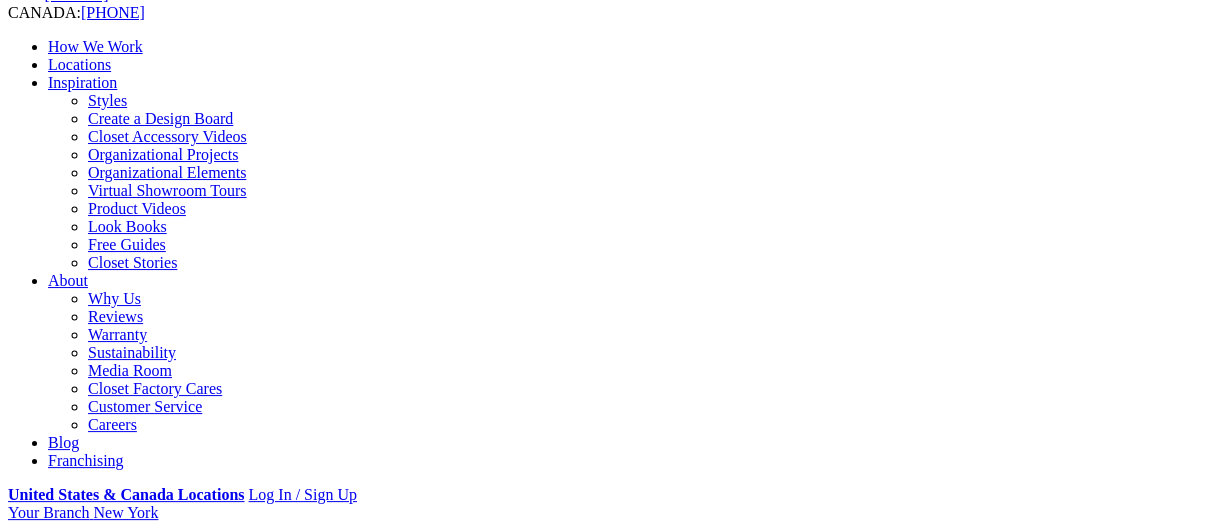 click on "ZIP code does not match selected state." at bounding box center (607, 1252) 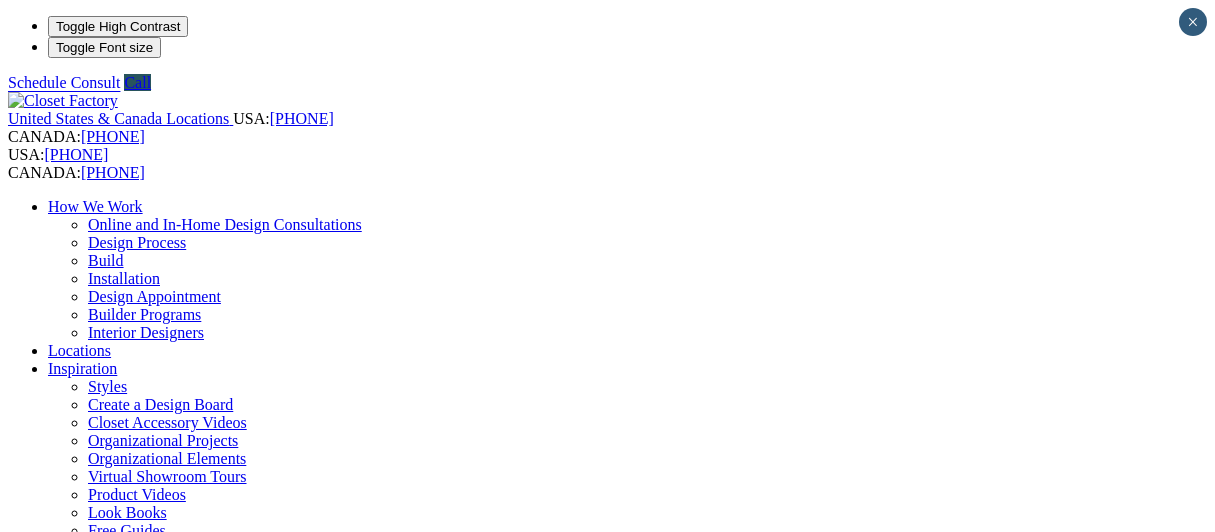 scroll, scrollTop: 0, scrollLeft: 0, axis: both 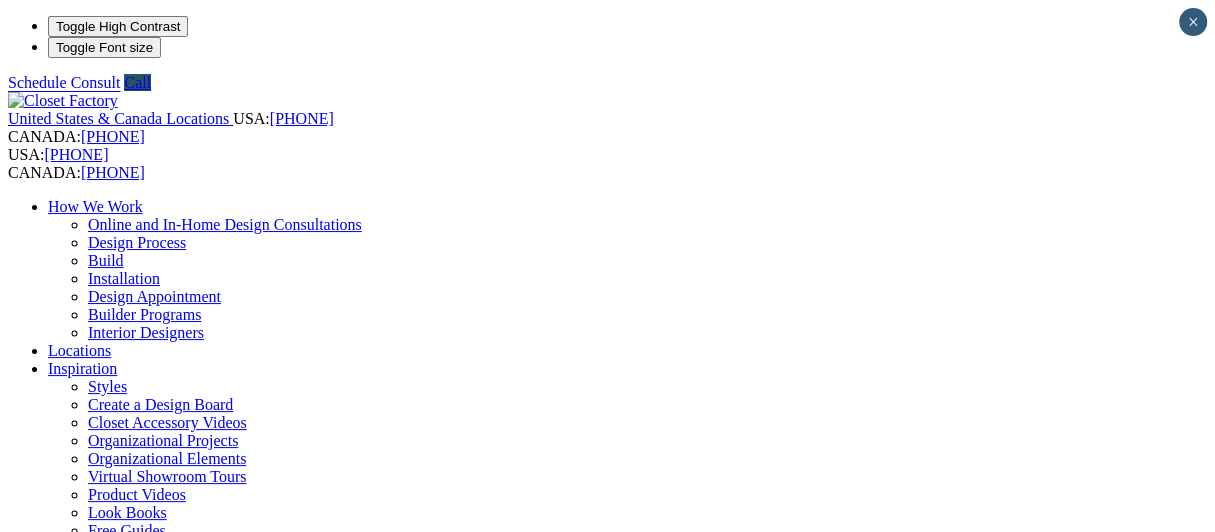click on "Schedule a Consult" at bounding box center (70, 1942) 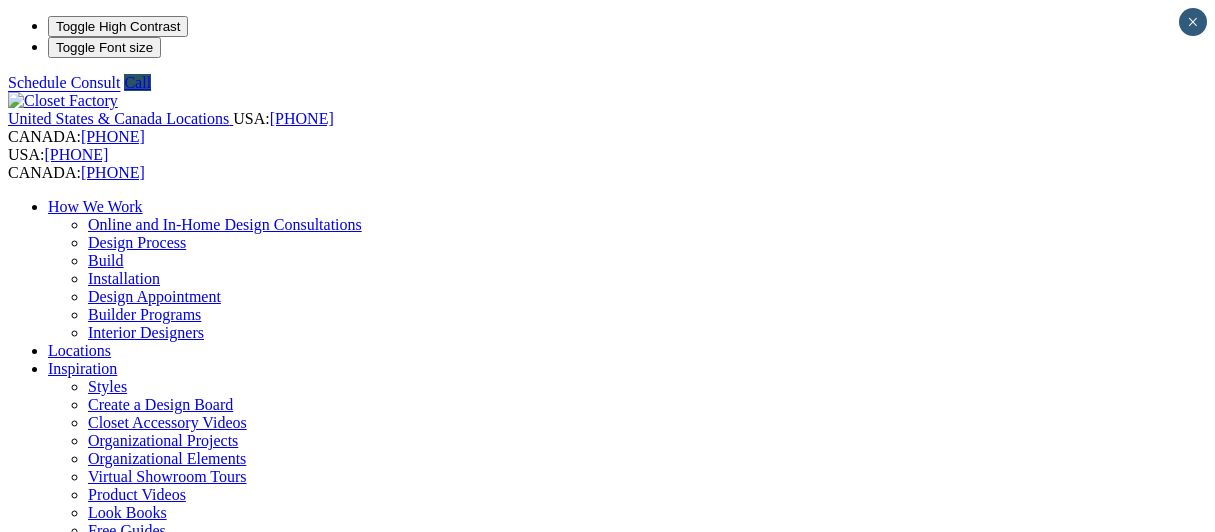 scroll, scrollTop: 0, scrollLeft: 0, axis: both 